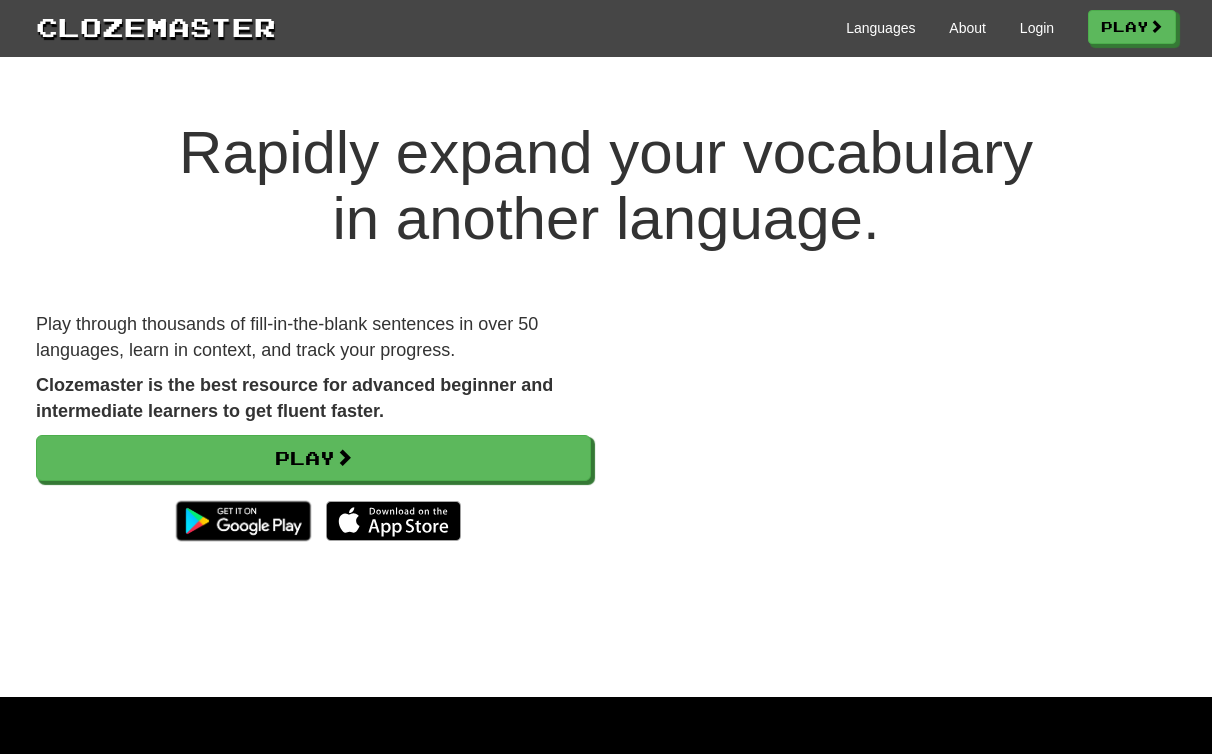 scroll, scrollTop: 0, scrollLeft: 0, axis: both 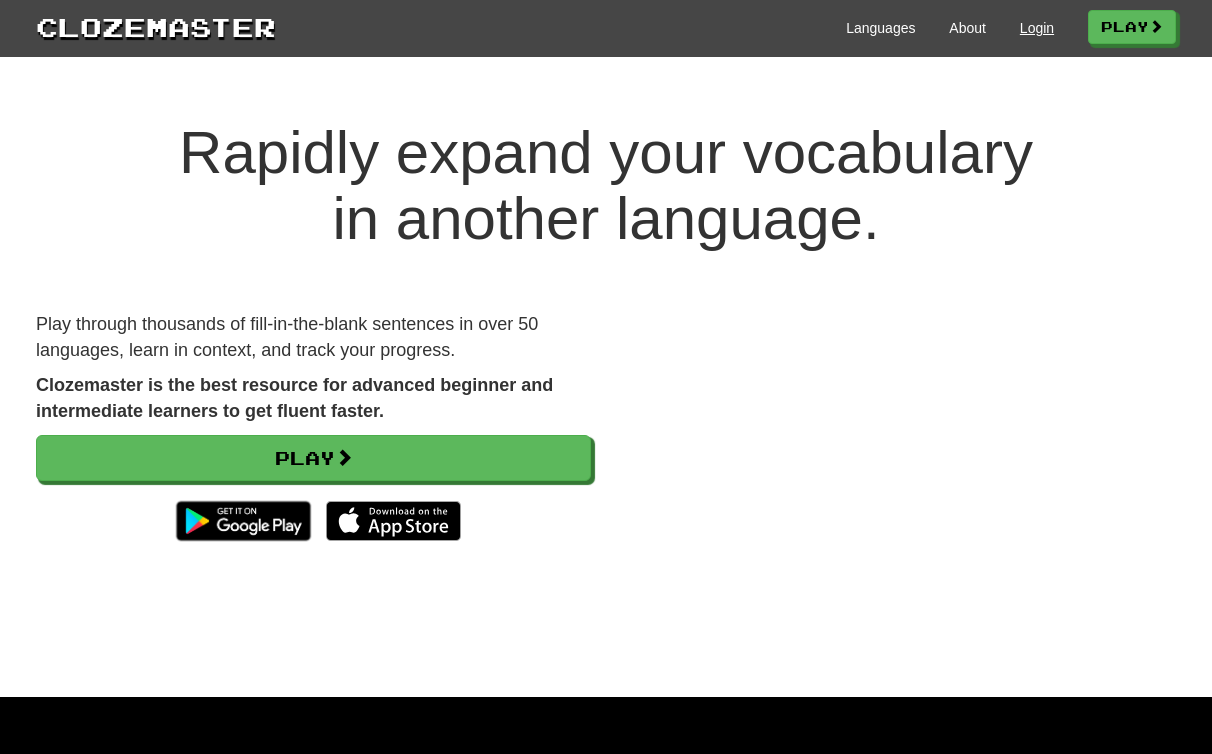 click on "Login" at bounding box center [1037, 28] 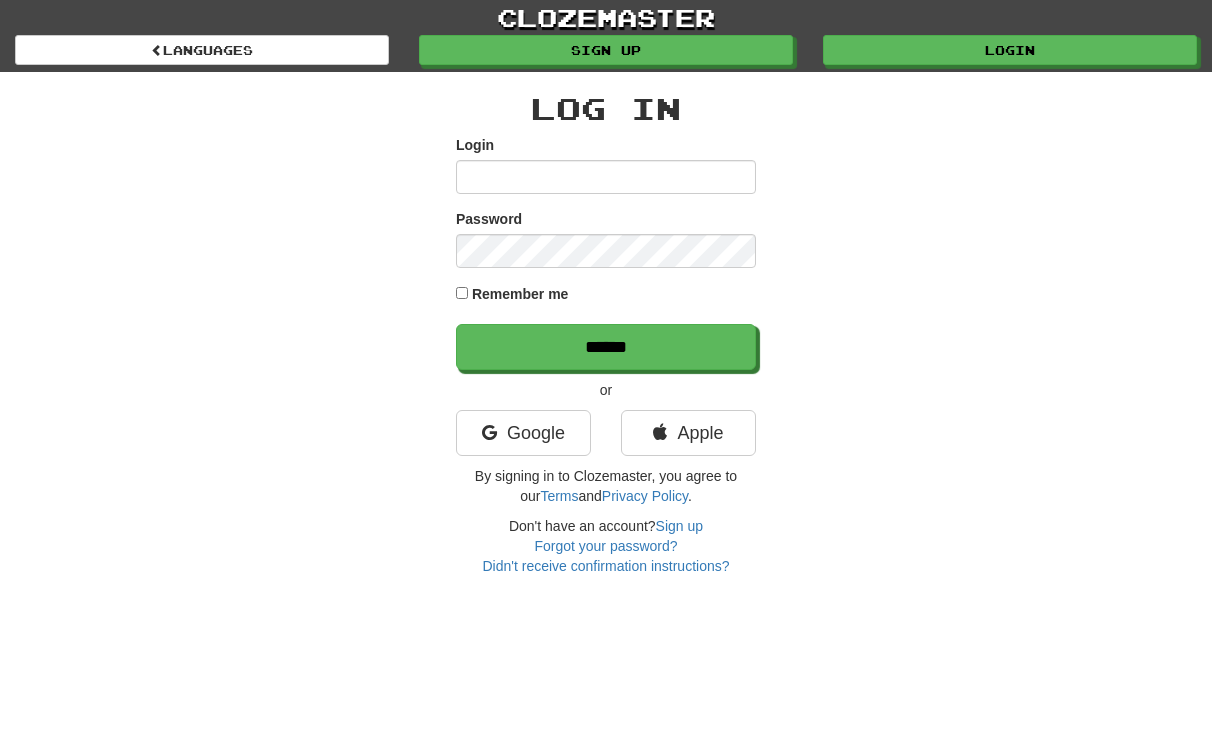 scroll, scrollTop: 0, scrollLeft: 0, axis: both 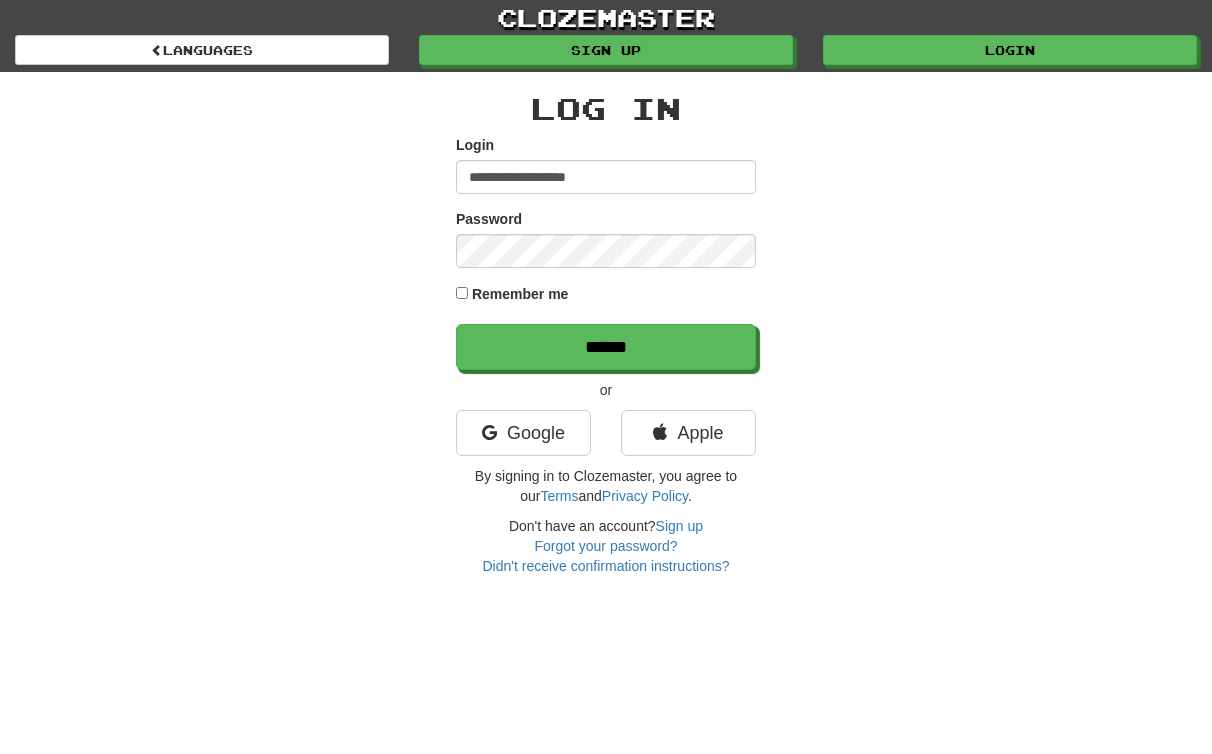 click on "**********" at bounding box center [606, 177] 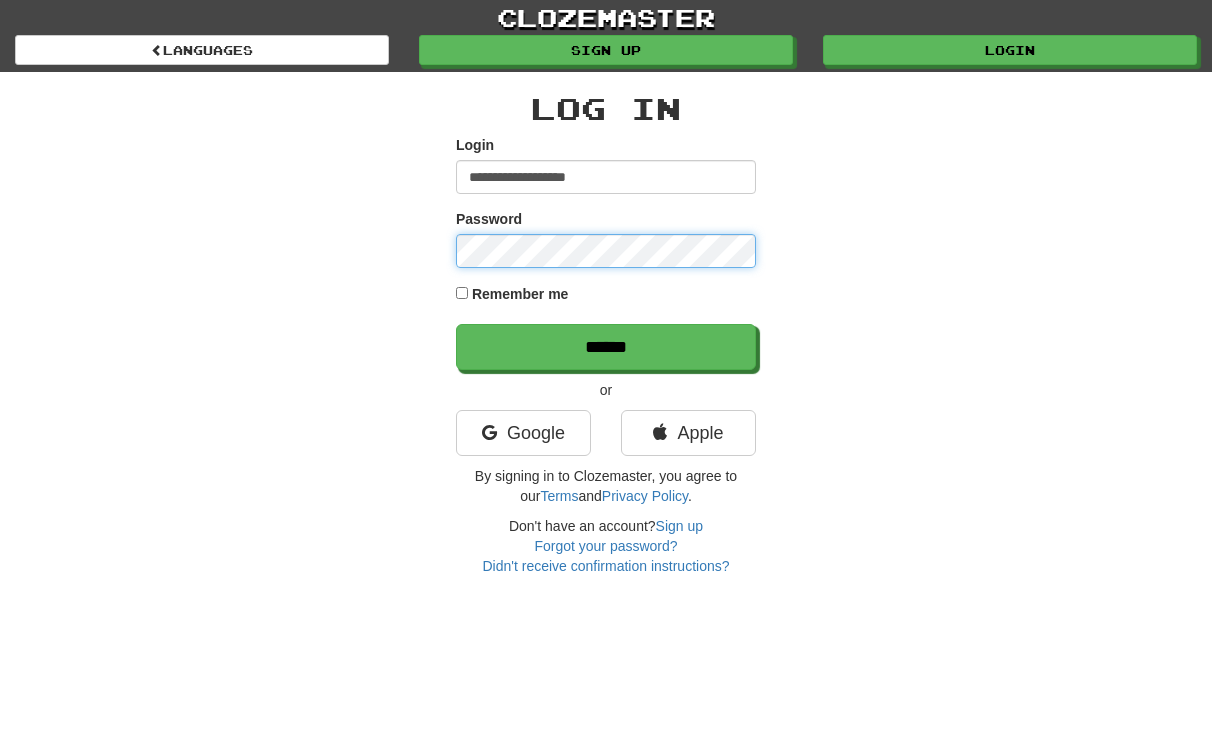 click on "******" at bounding box center [606, 347] 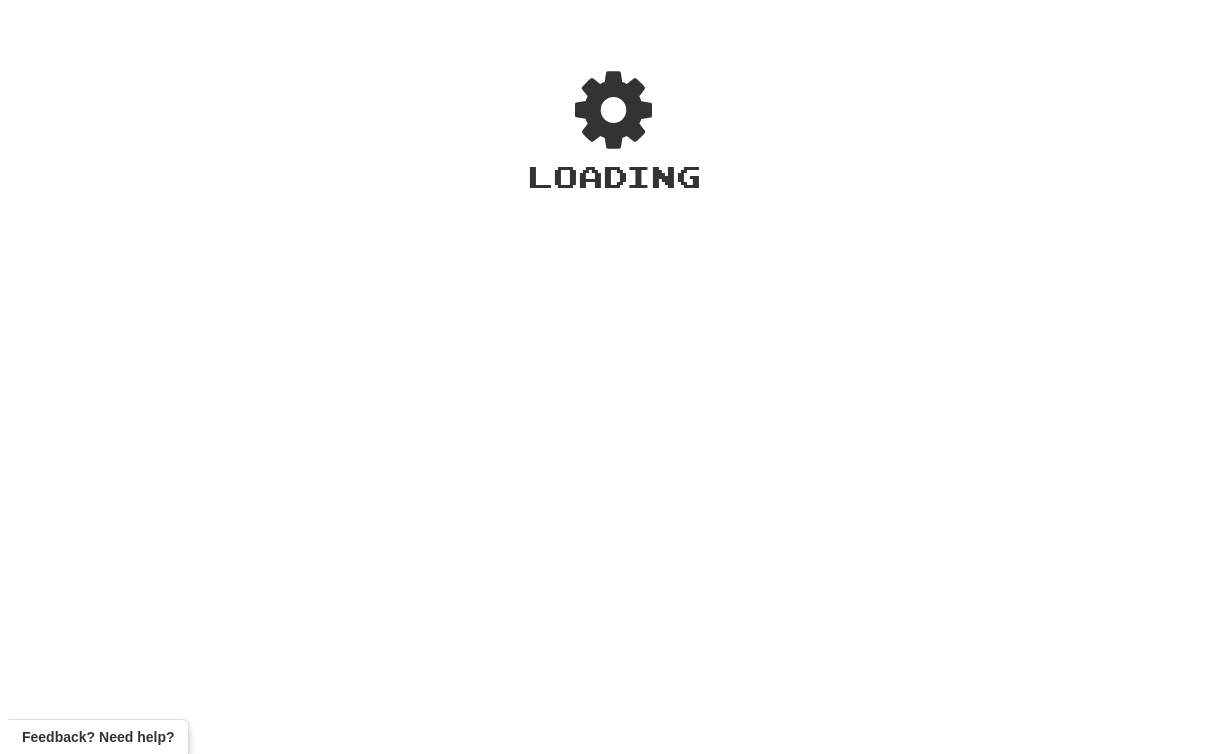 scroll, scrollTop: 0, scrollLeft: 0, axis: both 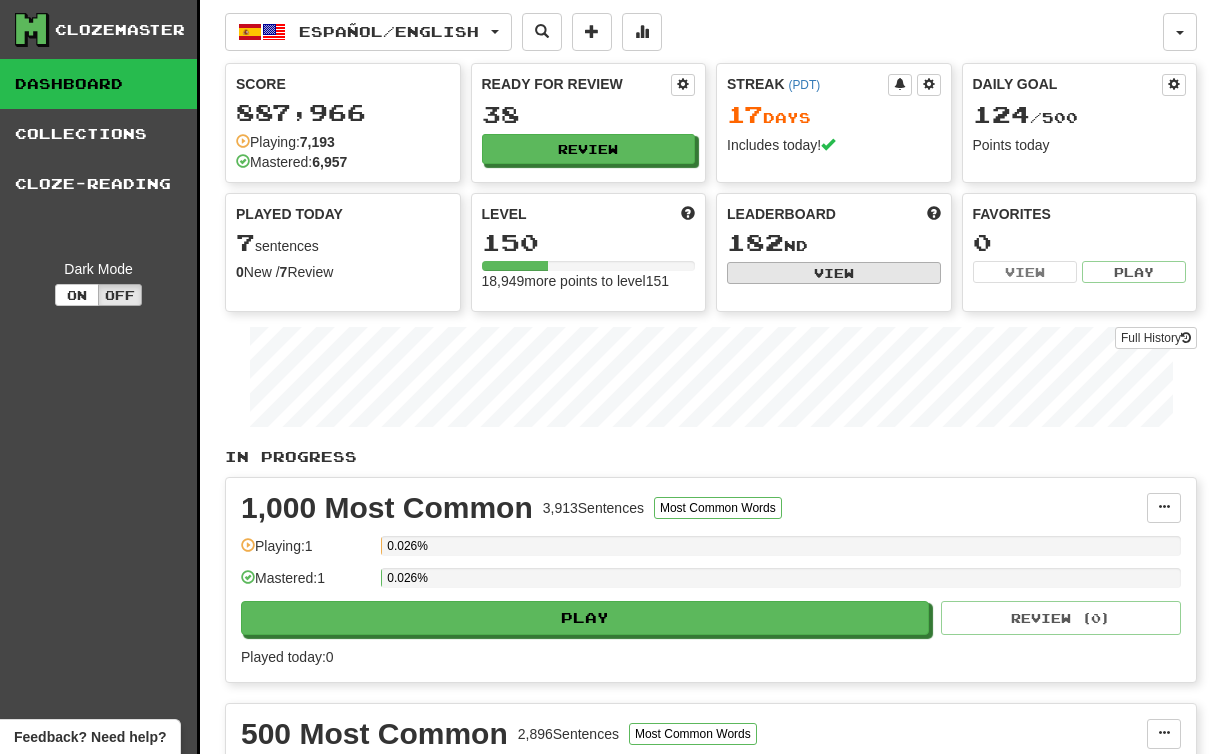 click on "View" at bounding box center [834, 273] 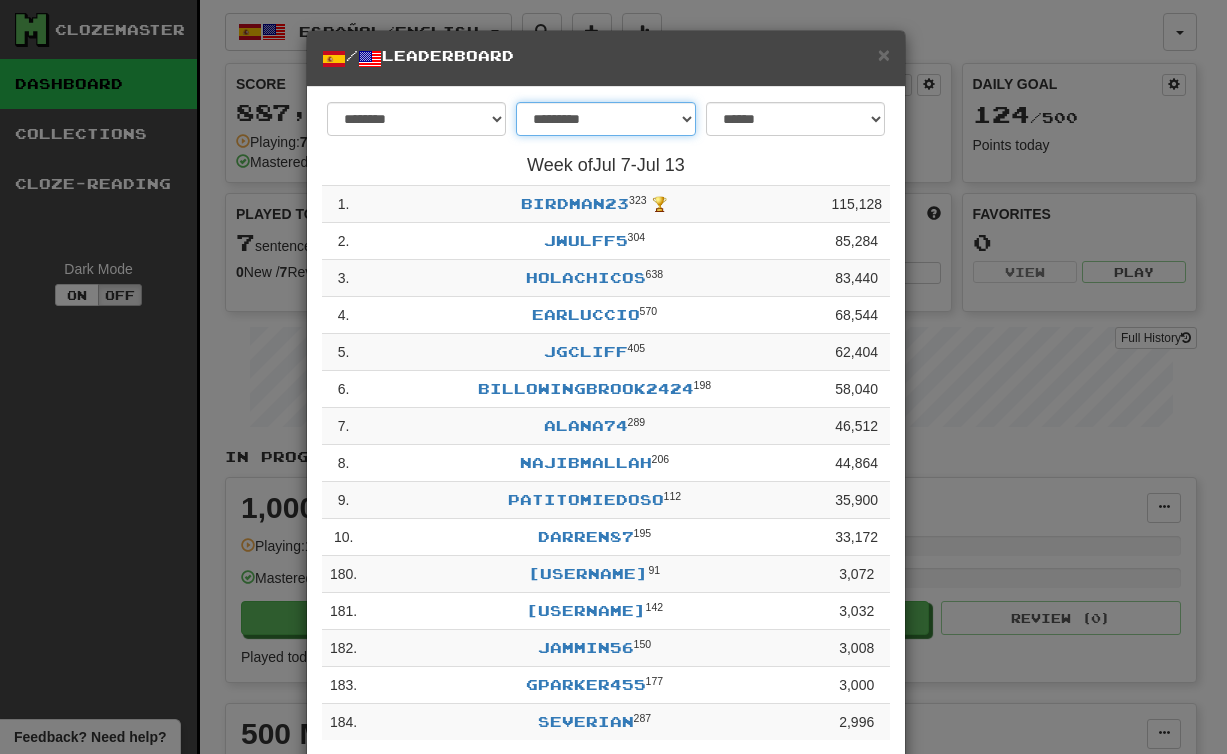 select on "********" 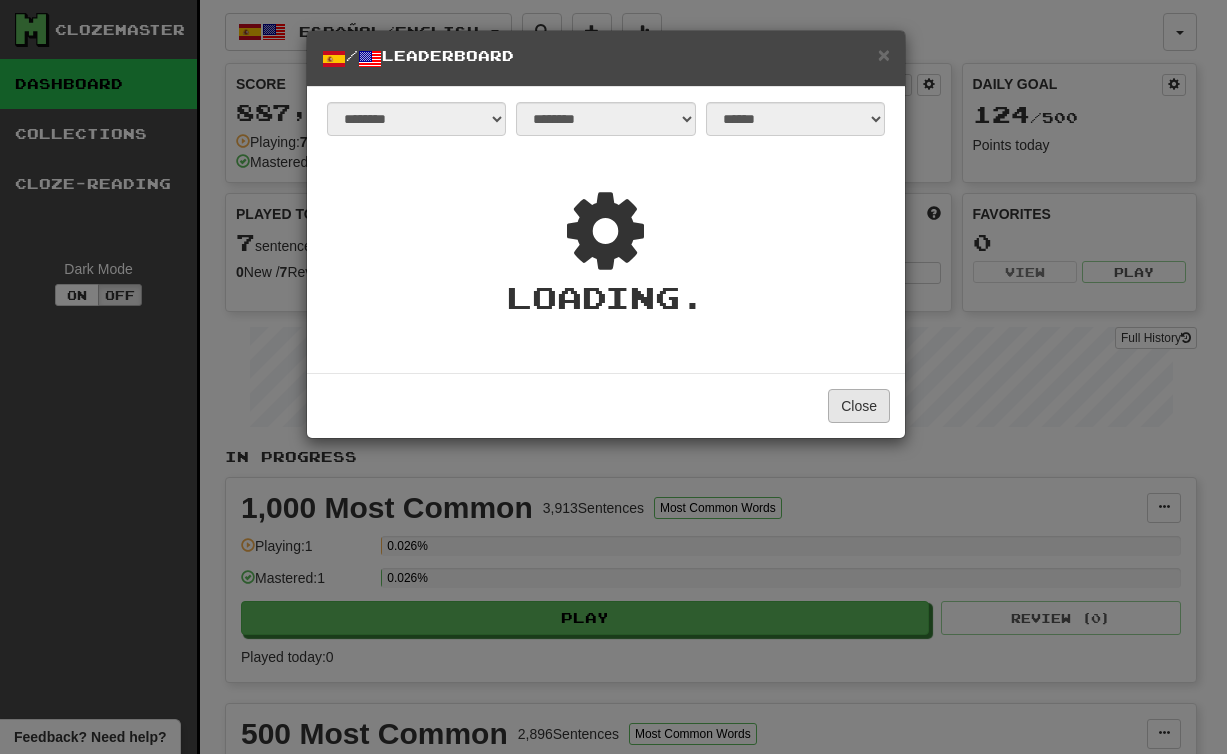click on "Close" at bounding box center [859, 406] 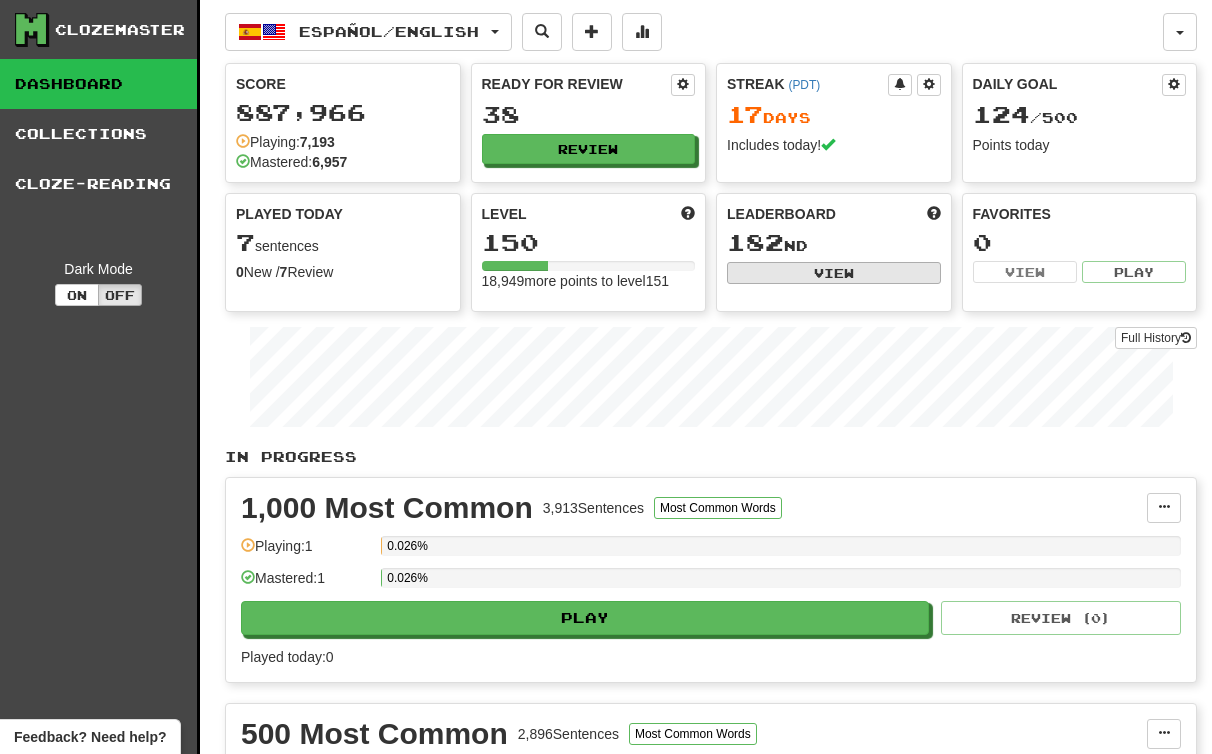 click on "View" at bounding box center (834, 273) 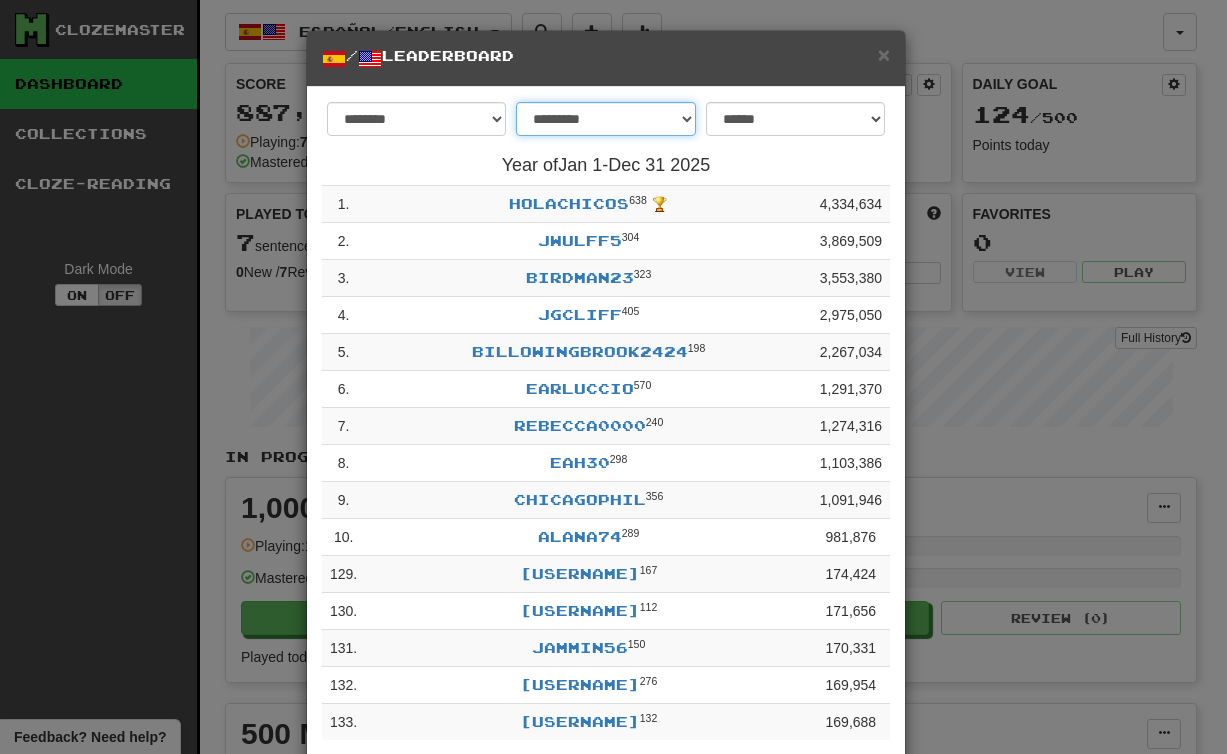 select on "*******" 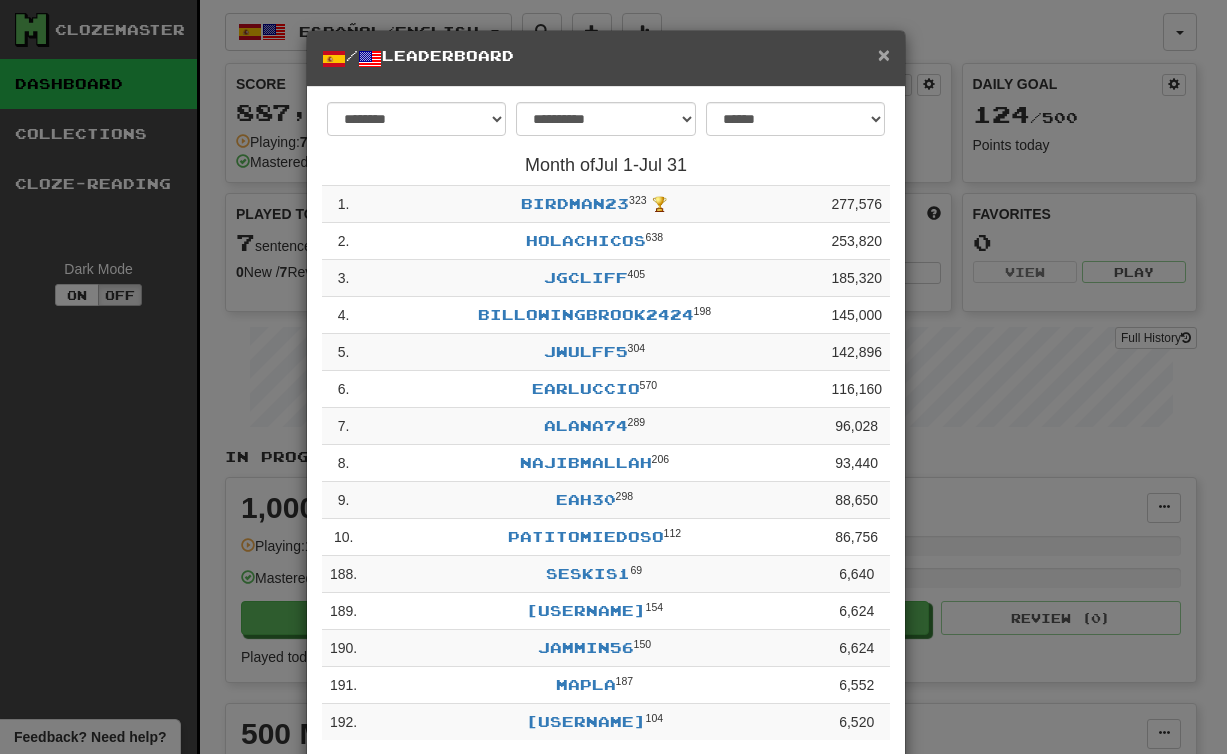 click on "×" at bounding box center [884, 54] 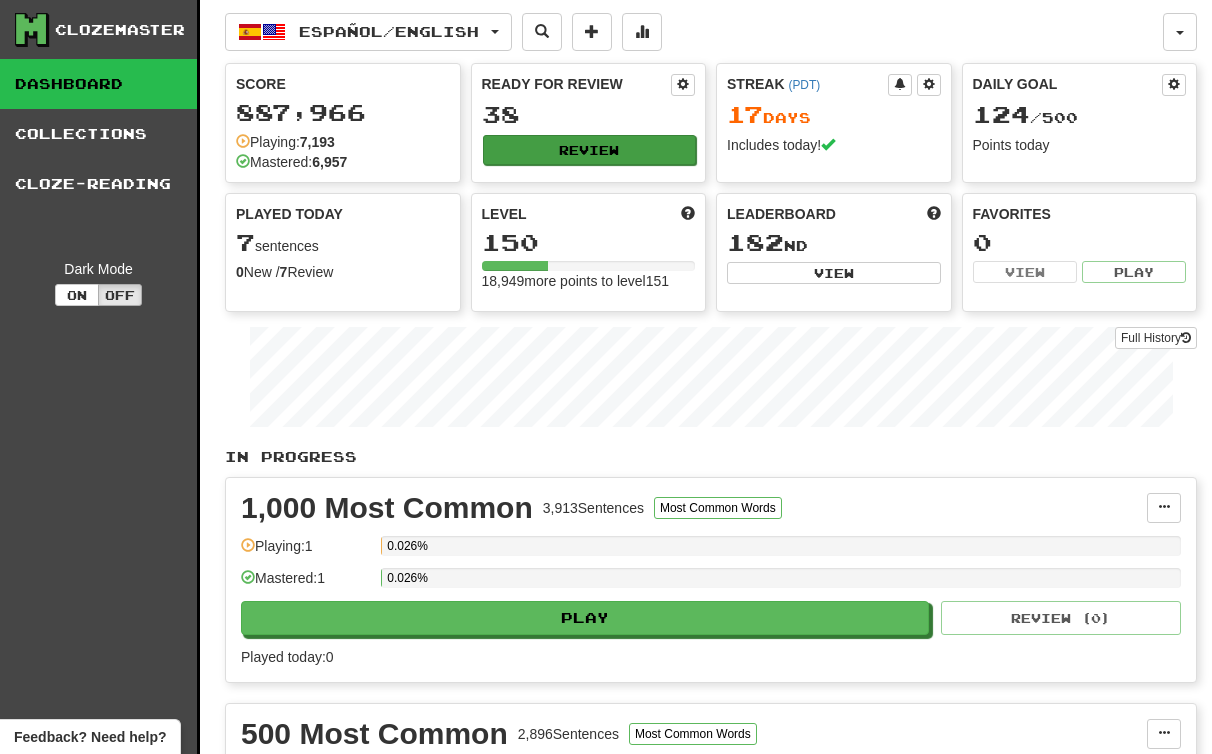 click on "Review" at bounding box center (590, 150) 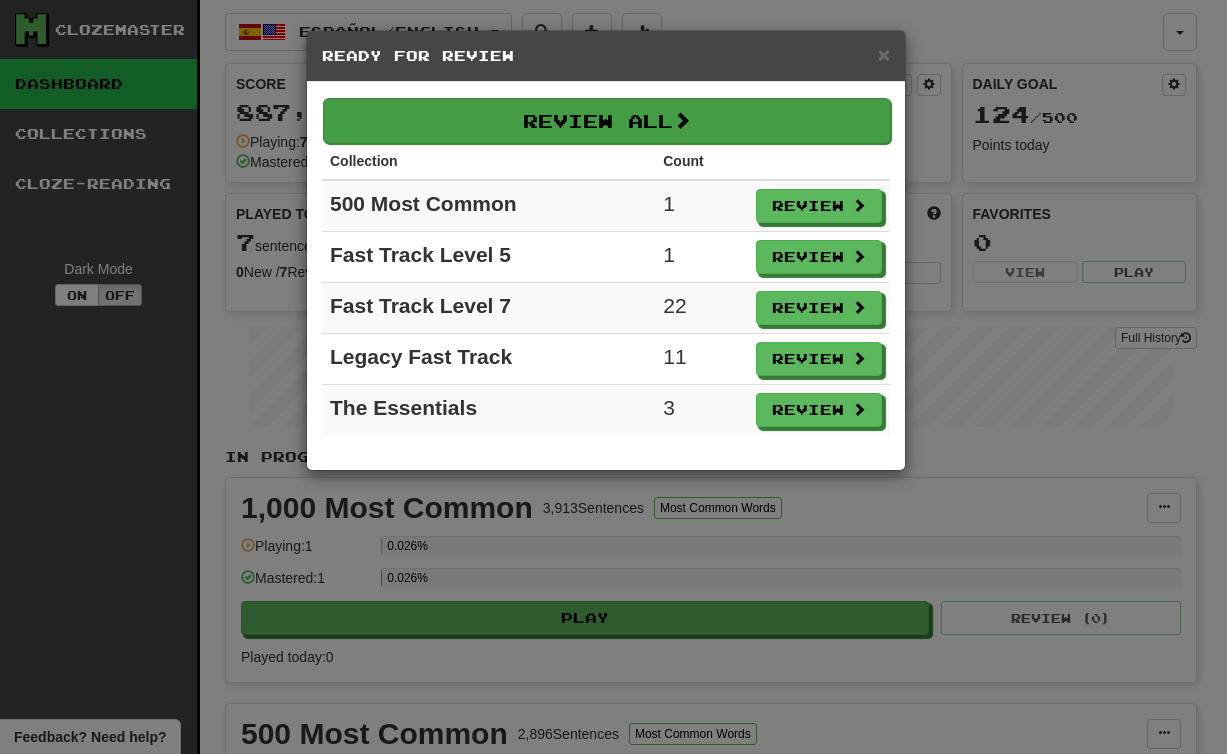 click on "Review All" at bounding box center [607, 121] 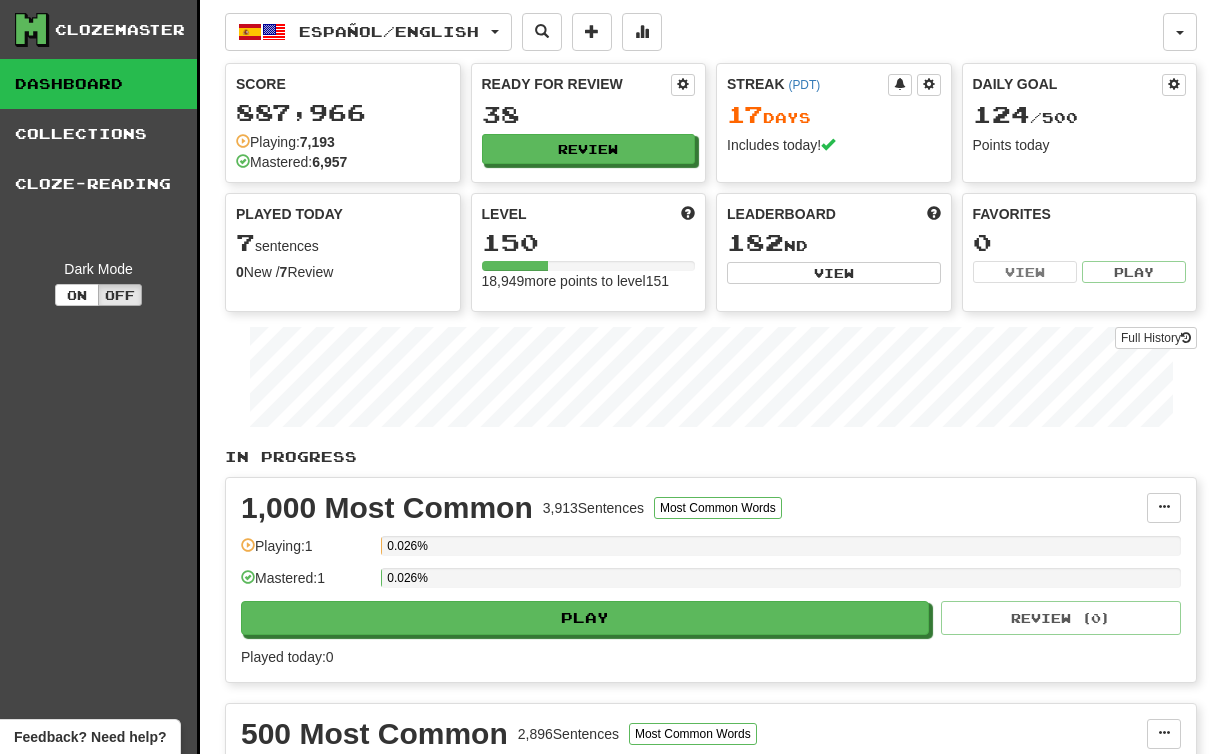 select on "********" 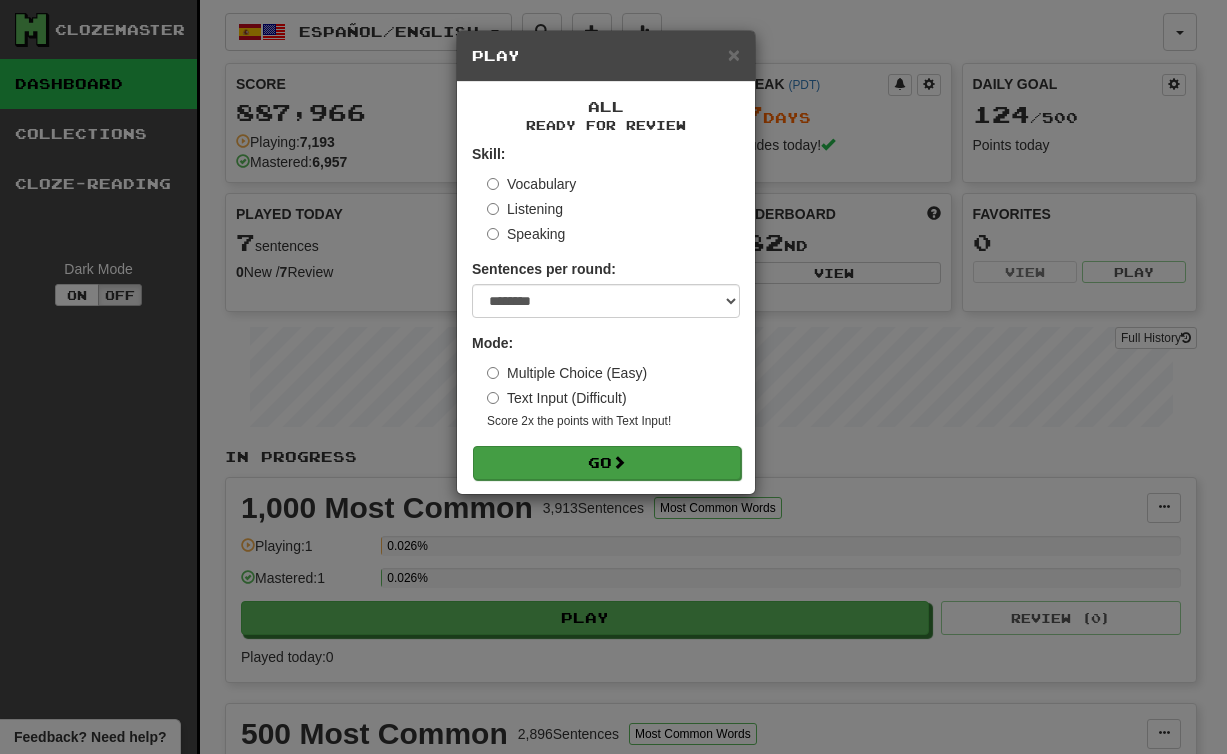 click on "Go" at bounding box center (607, 463) 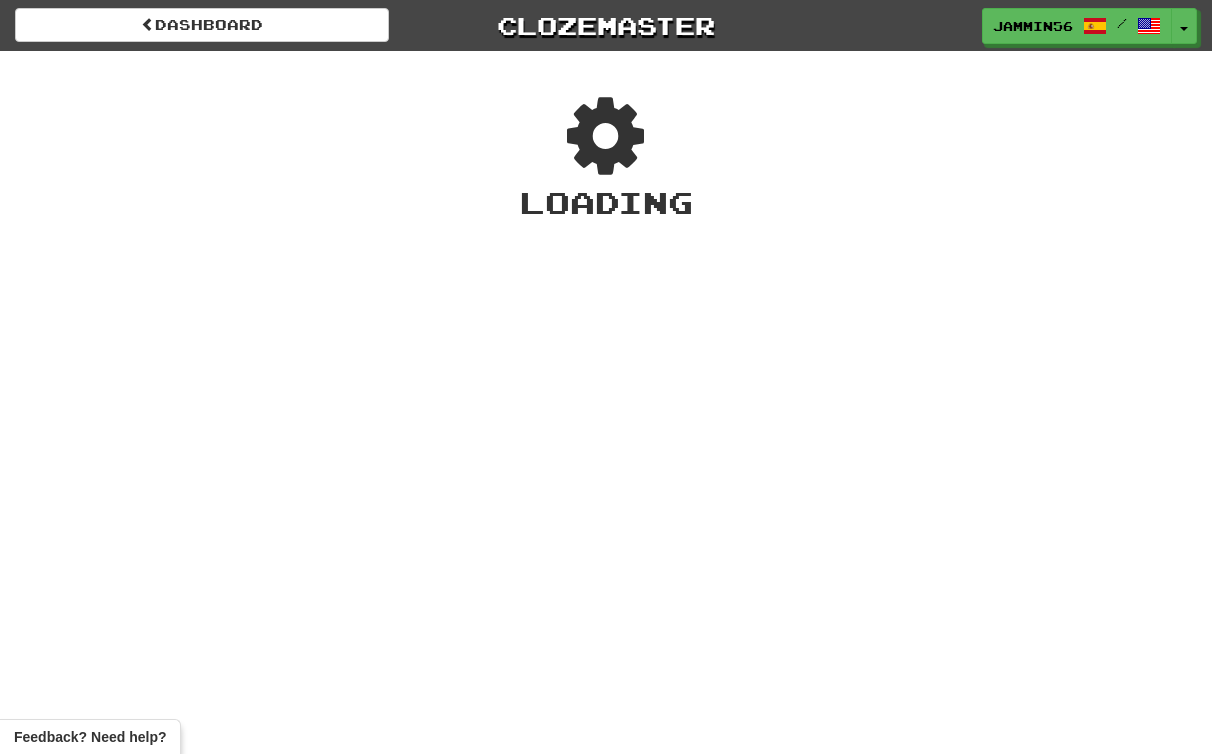 scroll, scrollTop: 0, scrollLeft: 0, axis: both 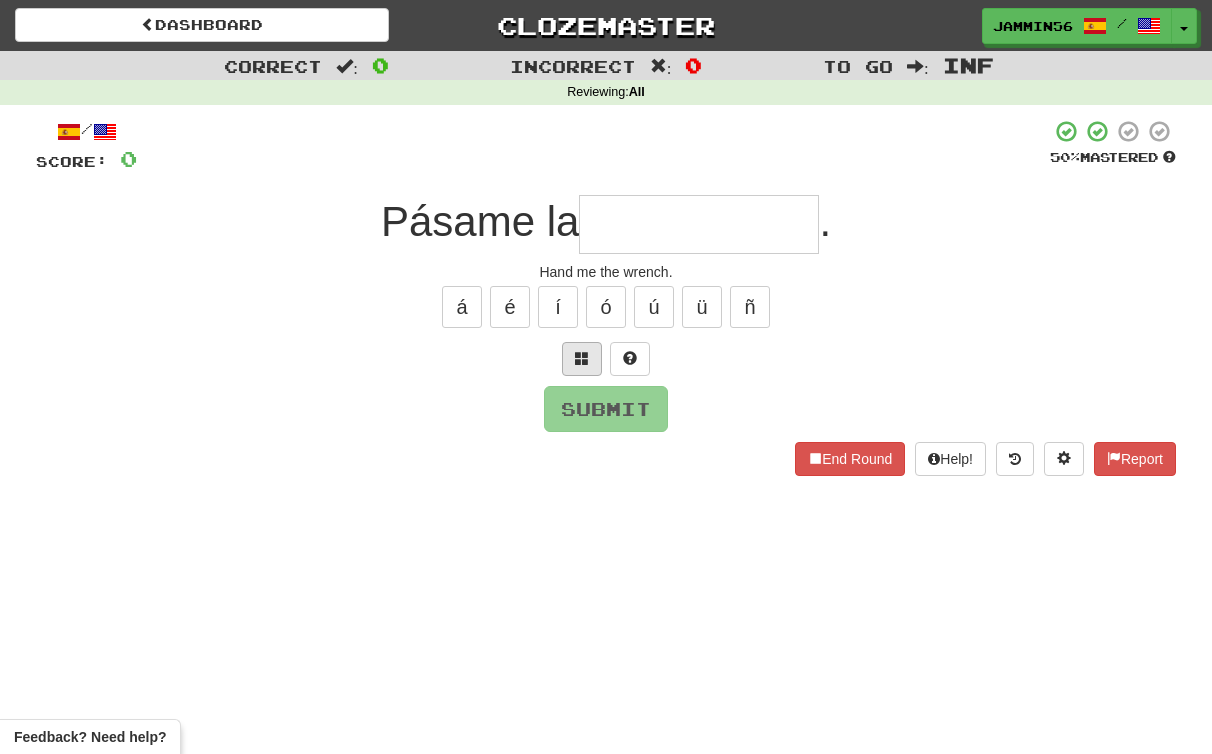 click at bounding box center (582, 359) 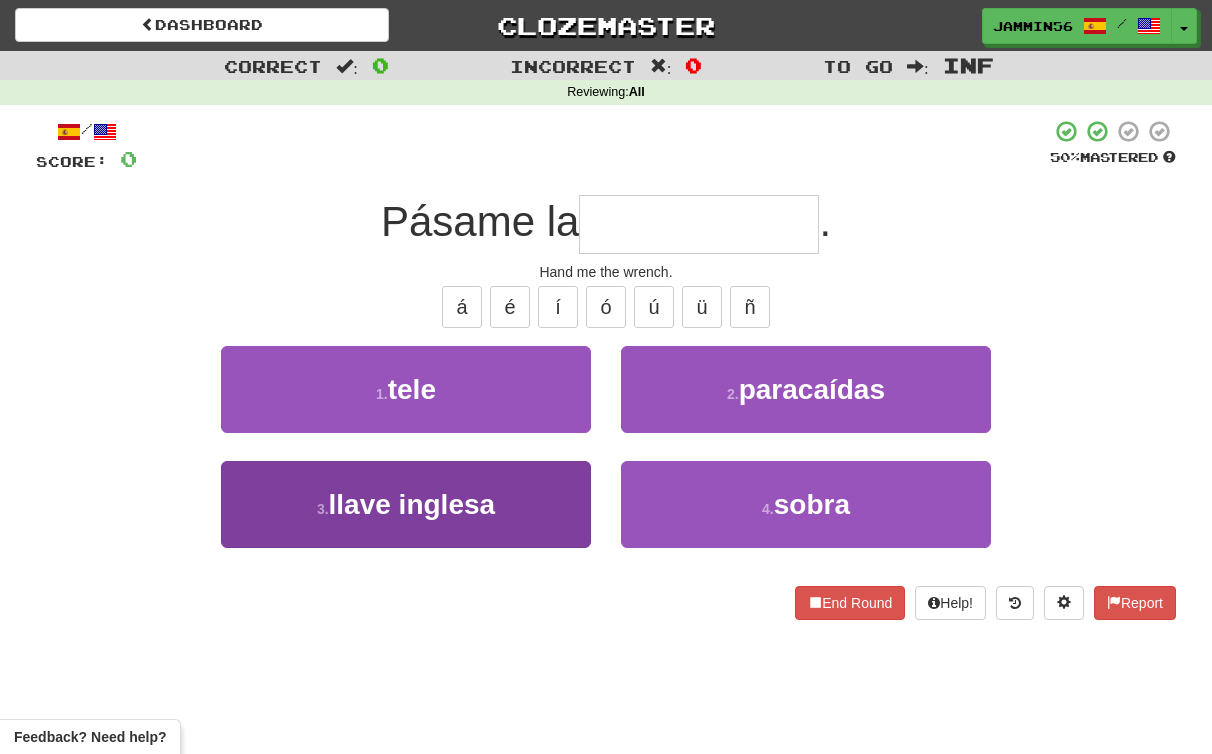 click on "3 .  llave inglesa" at bounding box center (406, 504) 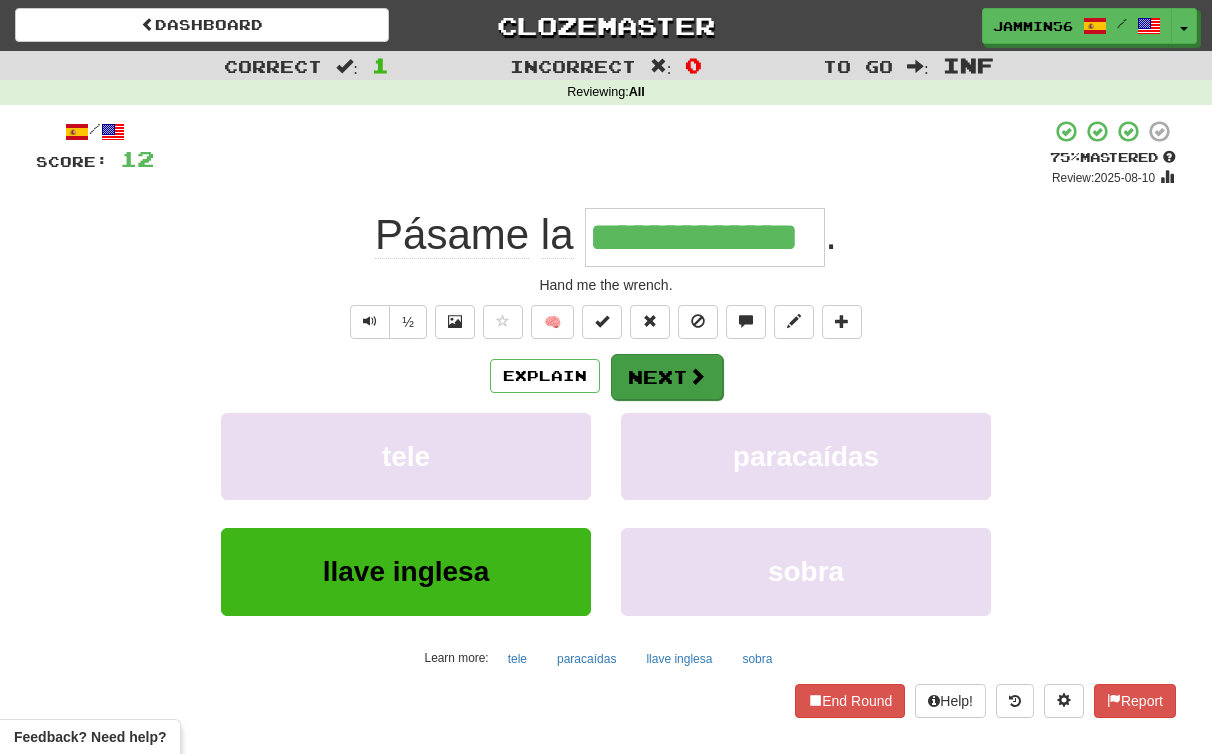 click on "Next" at bounding box center (667, 377) 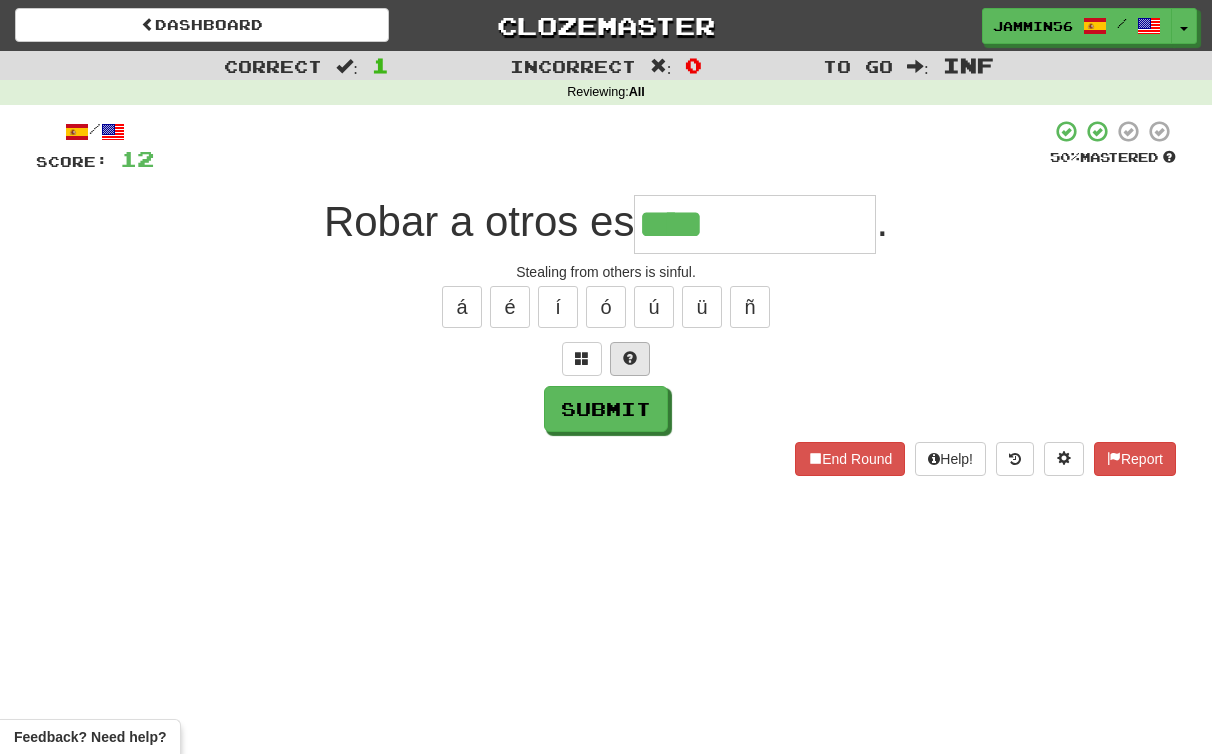 click at bounding box center [630, 359] 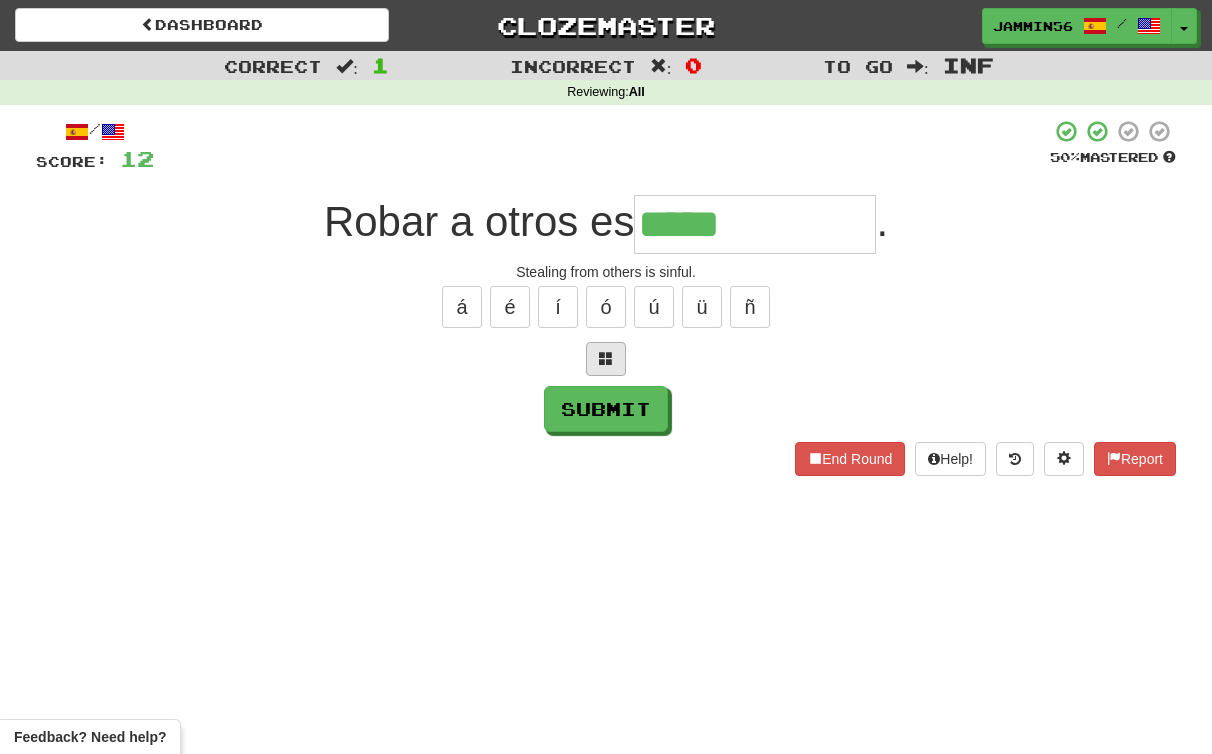 click at bounding box center [606, 359] 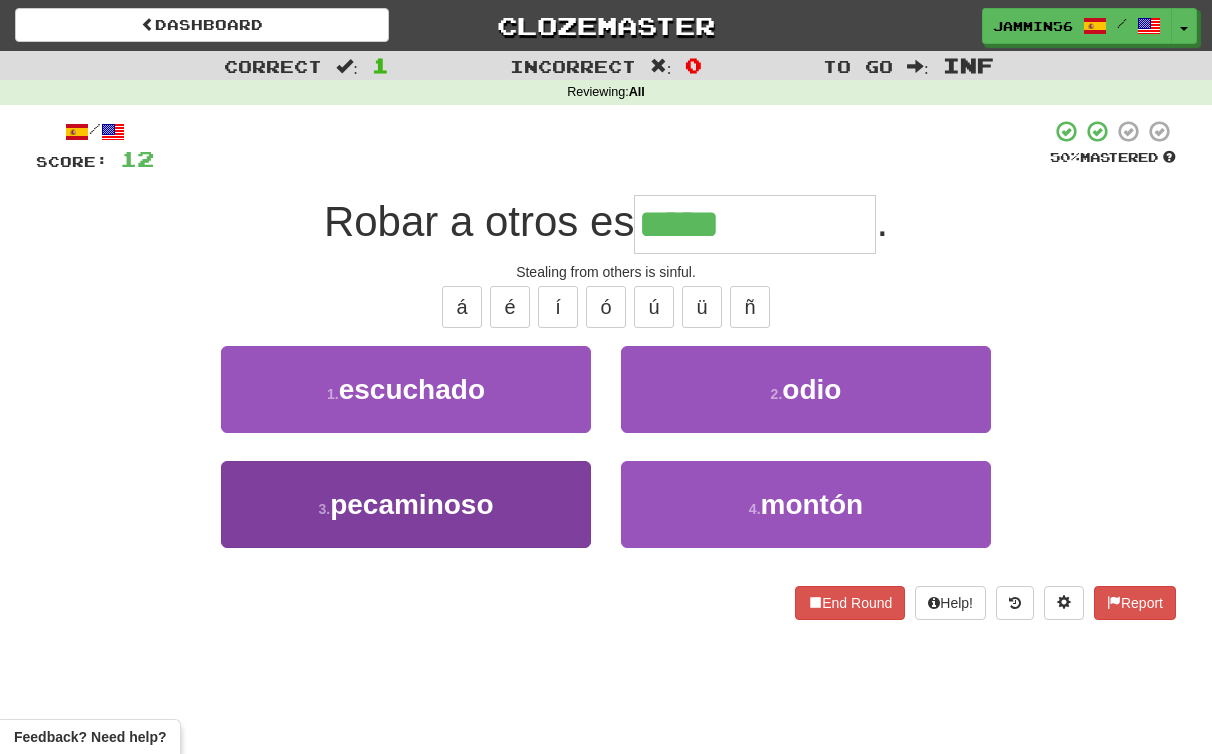 click on "3 .  pecaminoso" at bounding box center [406, 504] 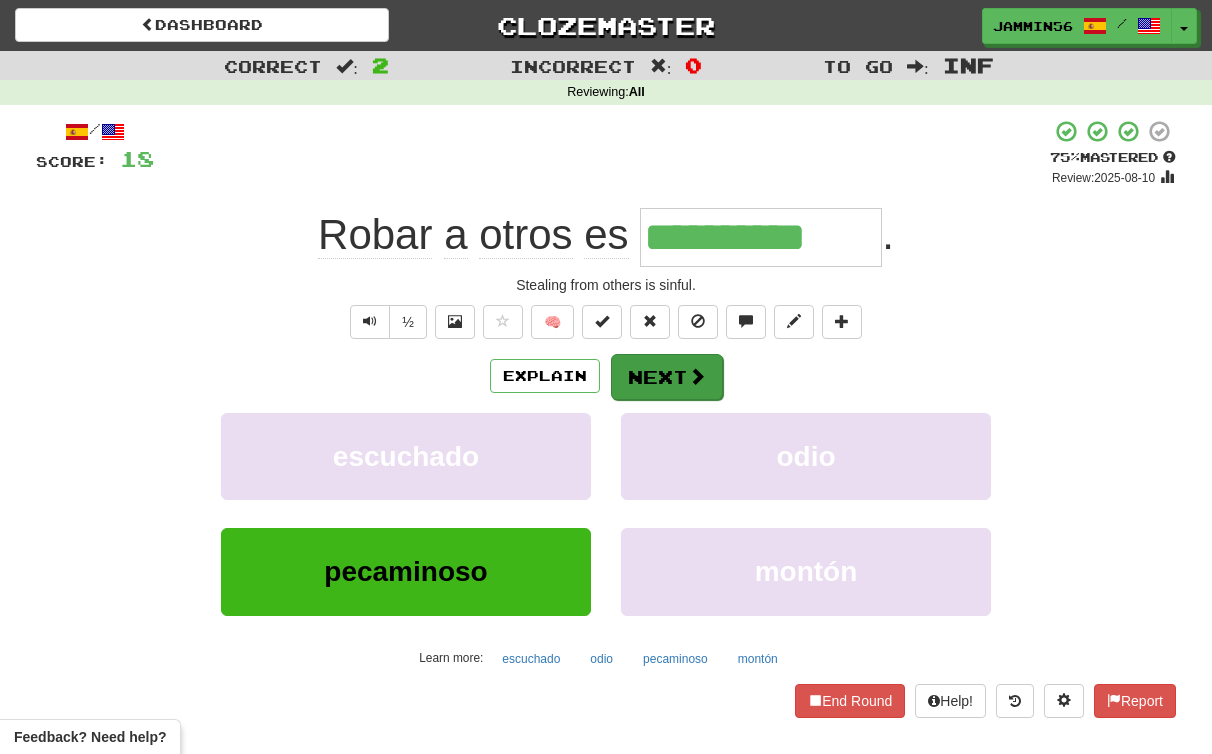 click on "Next" at bounding box center (667, 377) 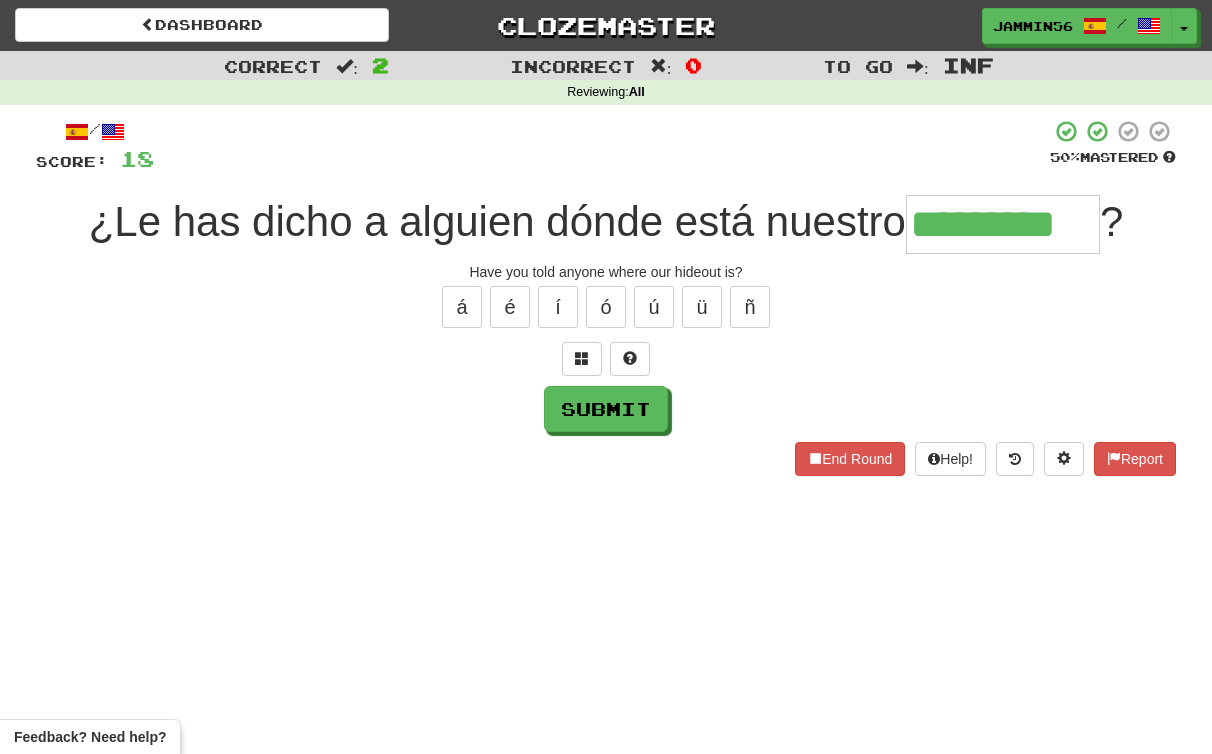 type on "*********" 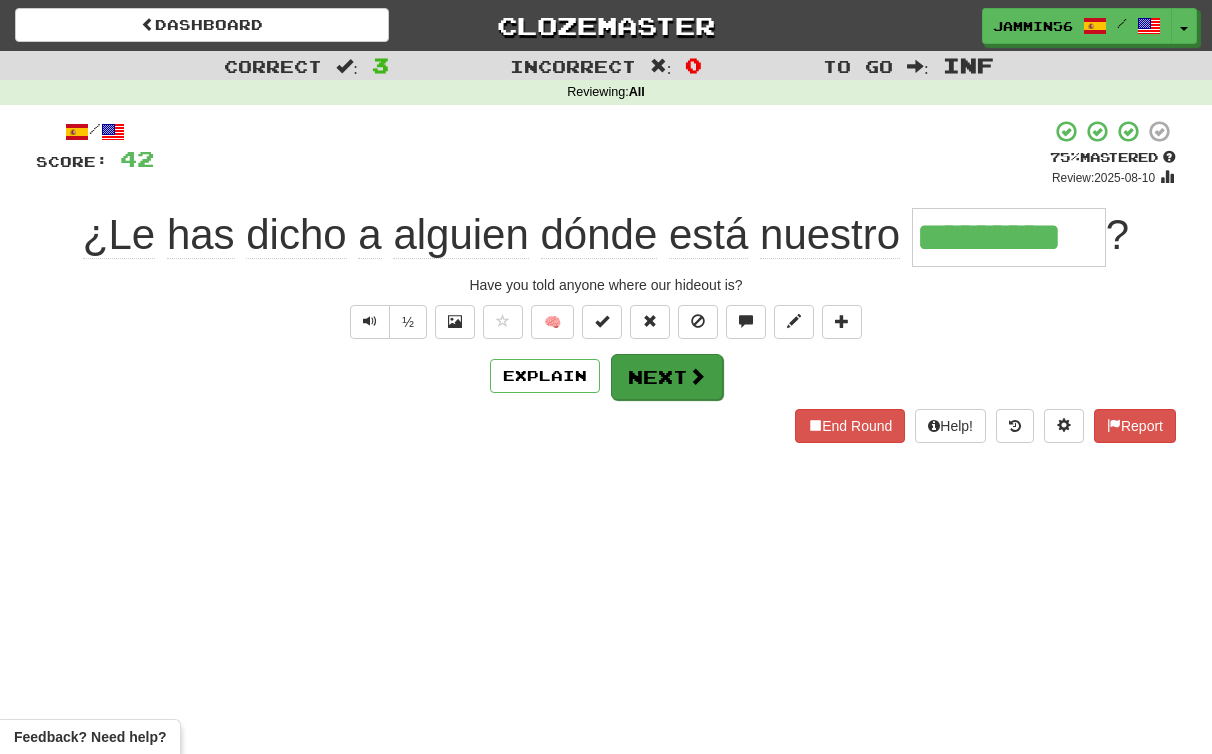 click on "Next" at bounding box center (667, 377) 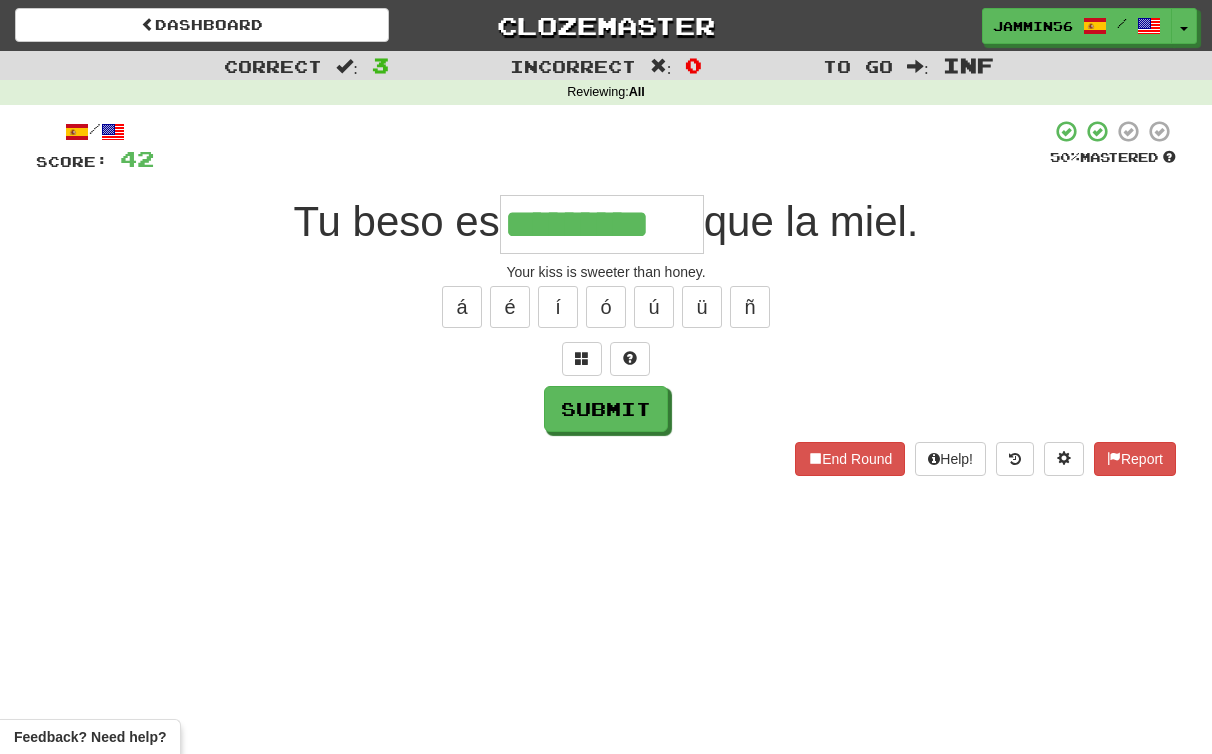 type on "*********" 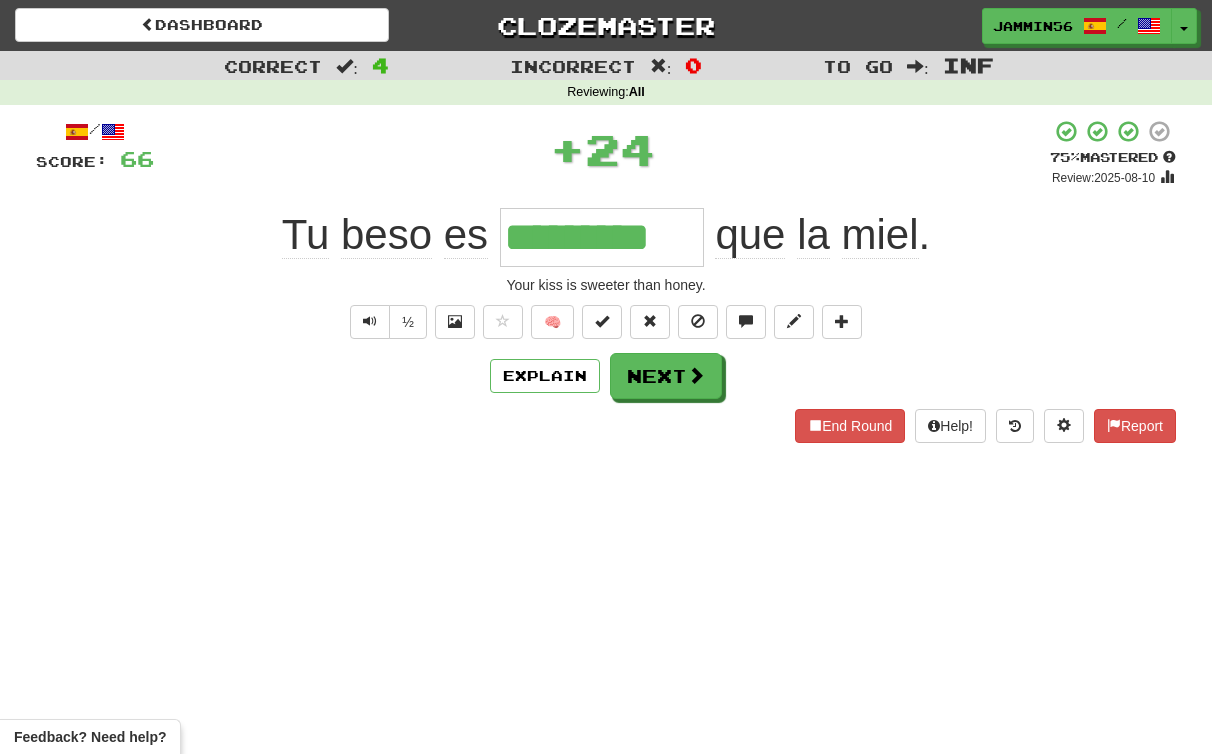 click on "Next" at bounding box center [666, 376] 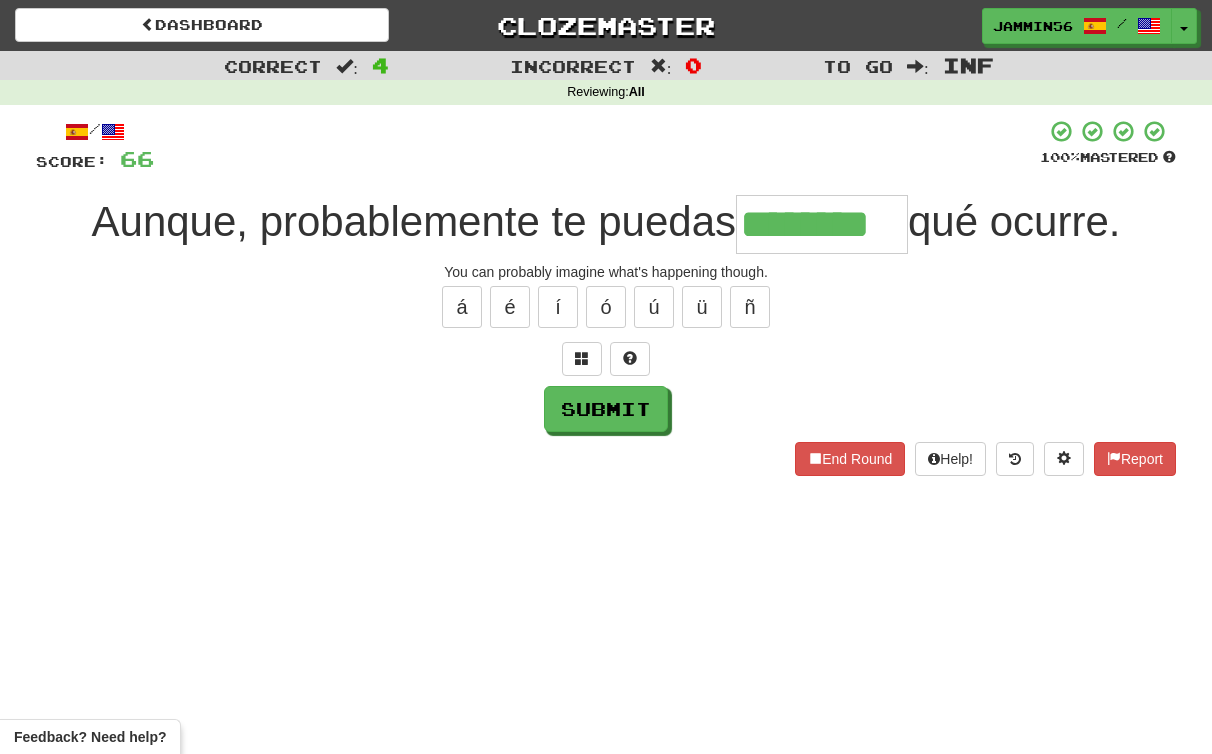 type on "********" 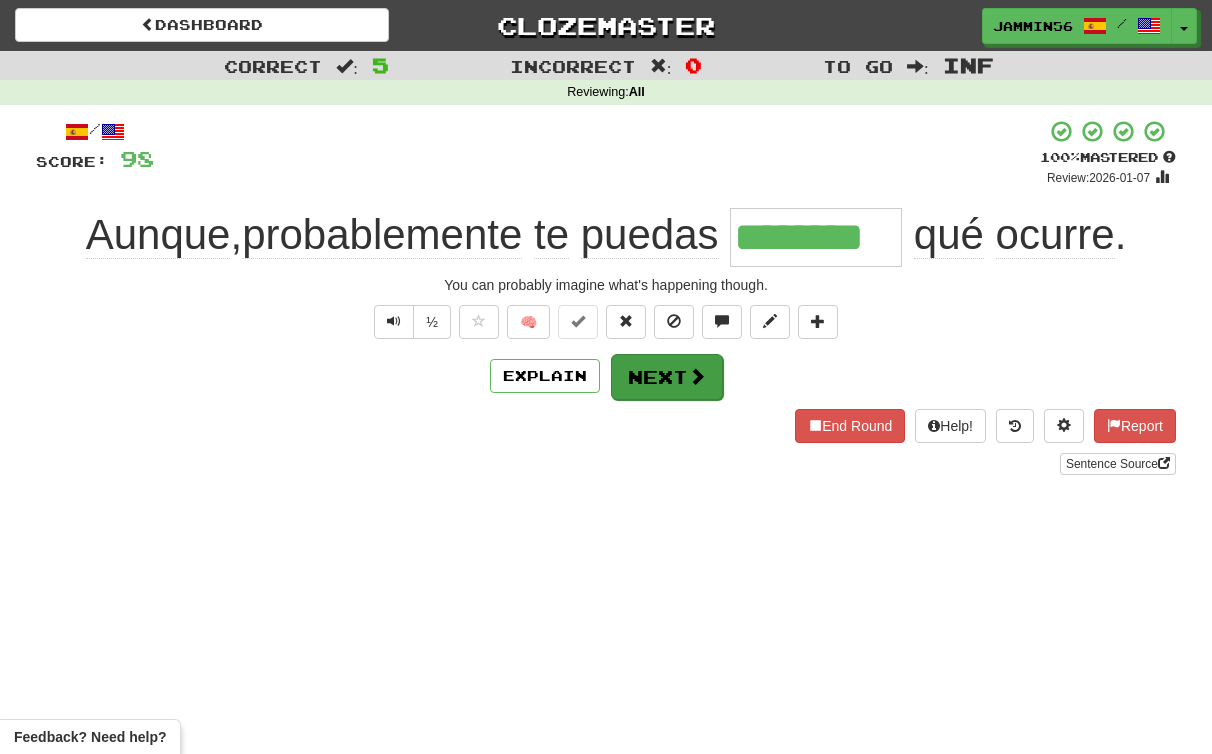 click on "Next" at bounding box center (667, 377) 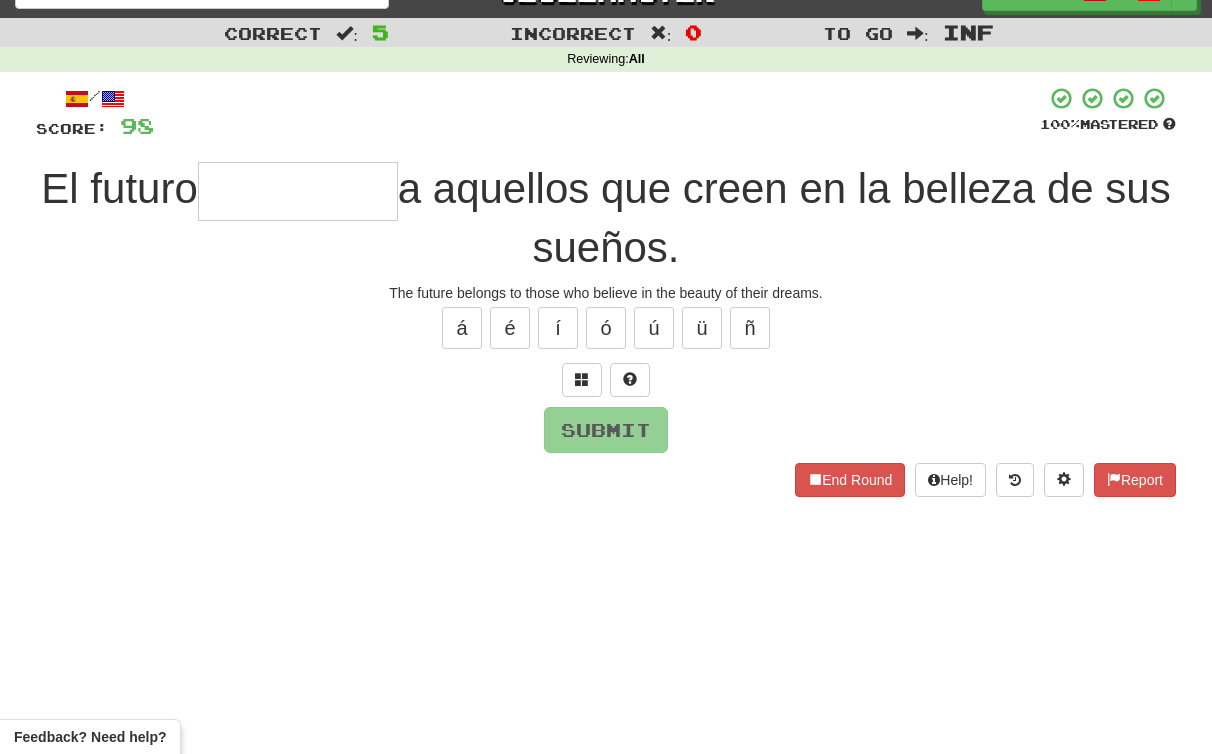 scroll, scrollTop: 37, scrollLeft: 0, axis: vertical 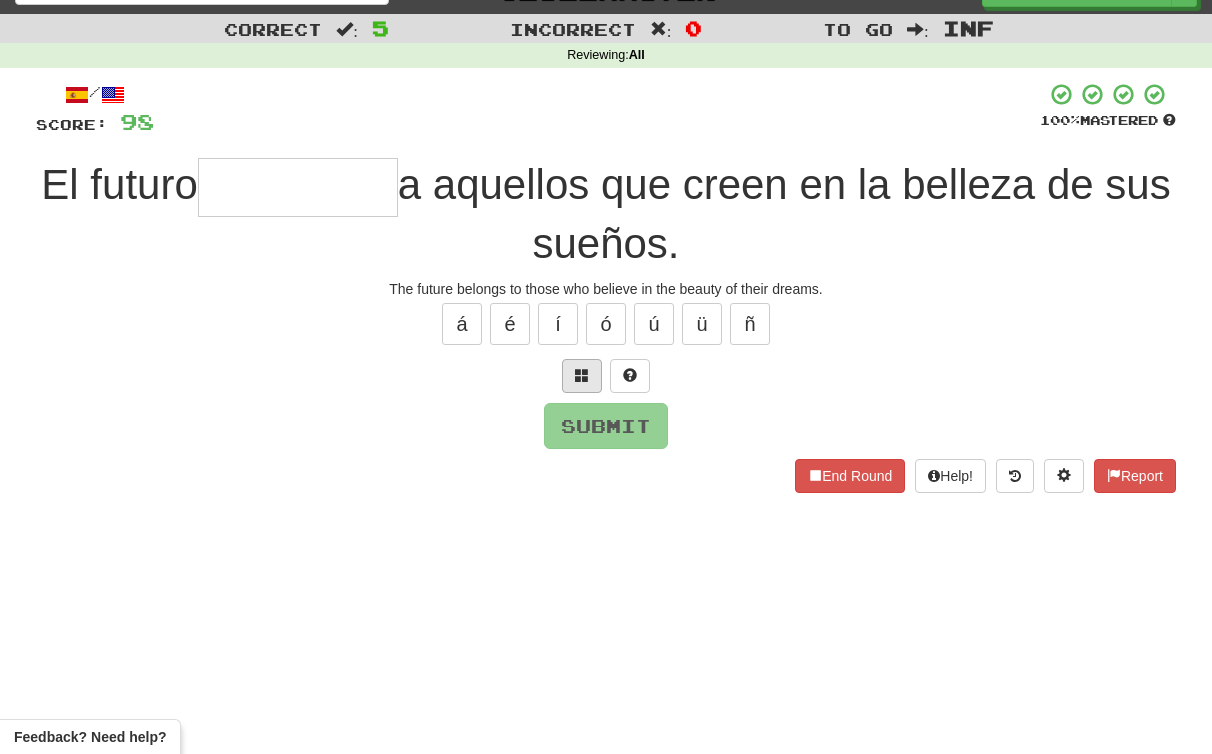 click at bounding box center (582, 375) 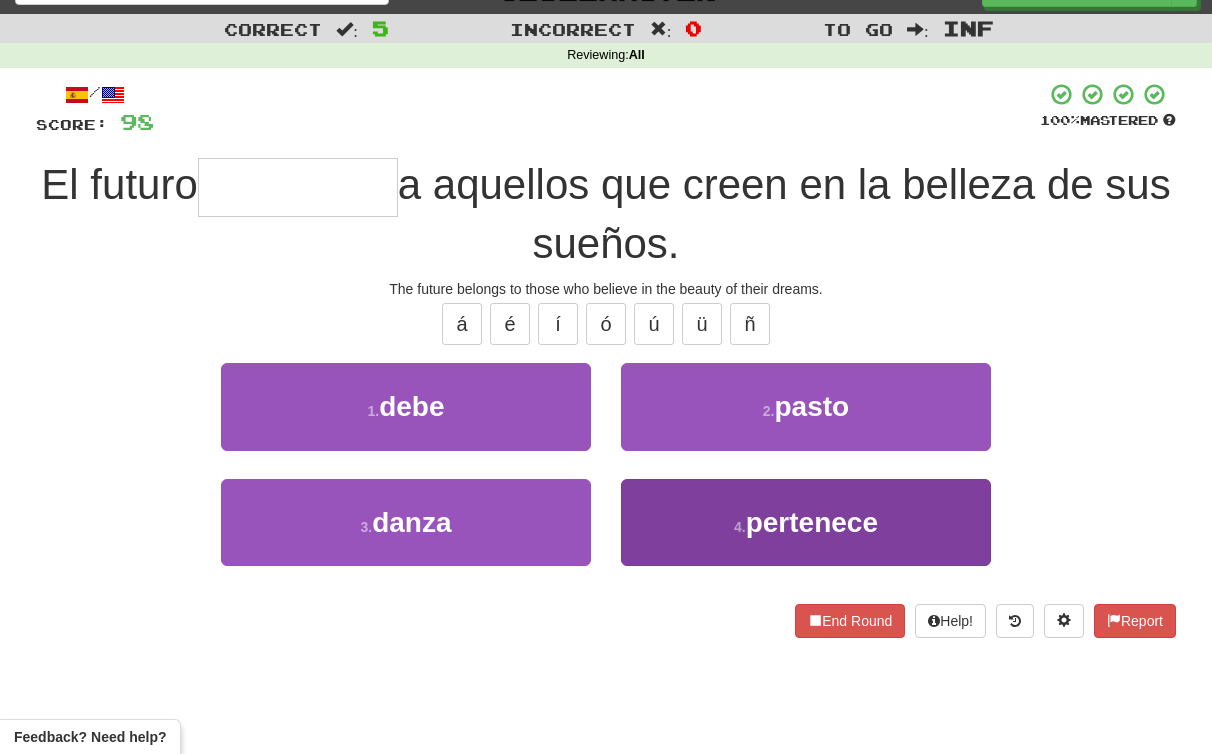 click on "pertenece" at bounding box center (812, 522) 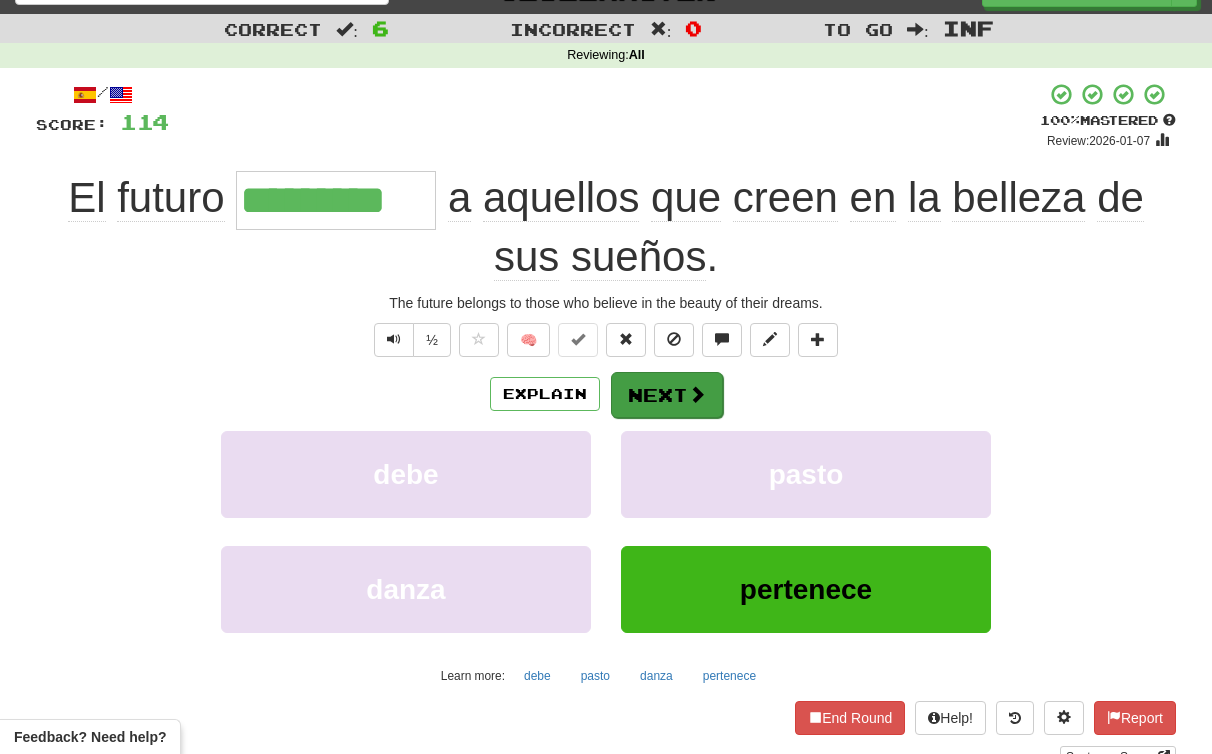 click on "Next" at bounding box center [667, 395] 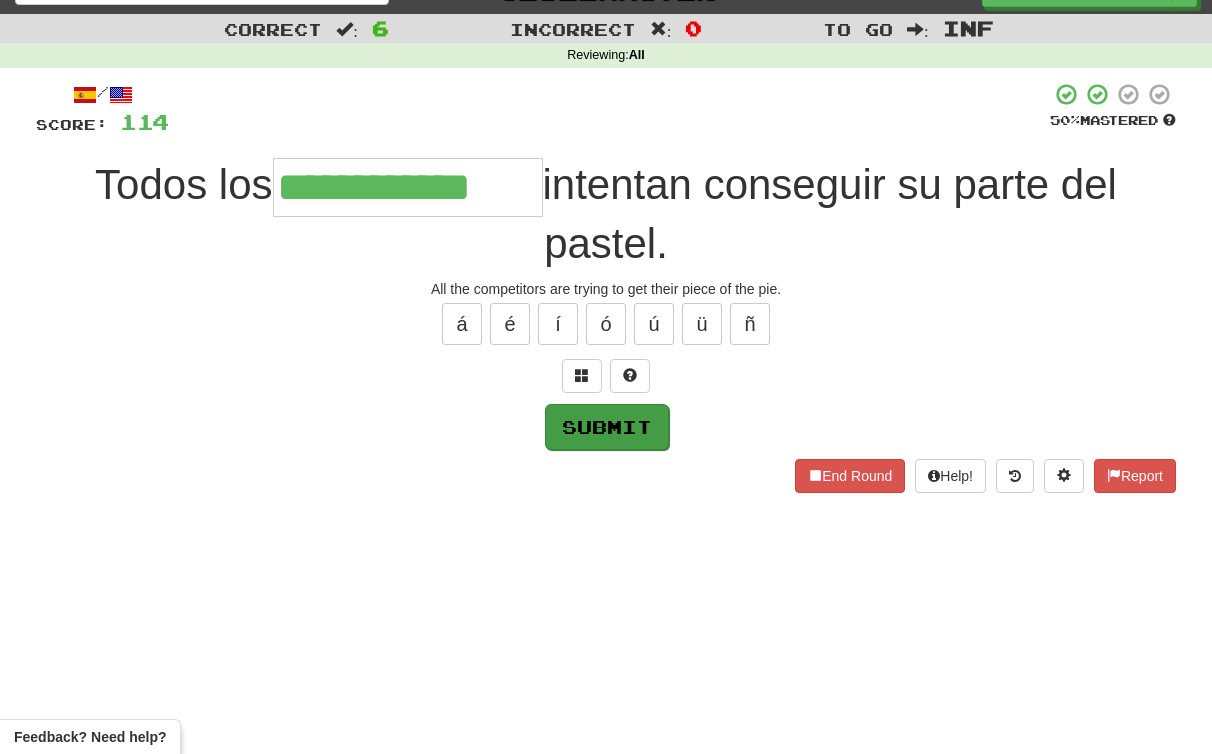 type on "**********" 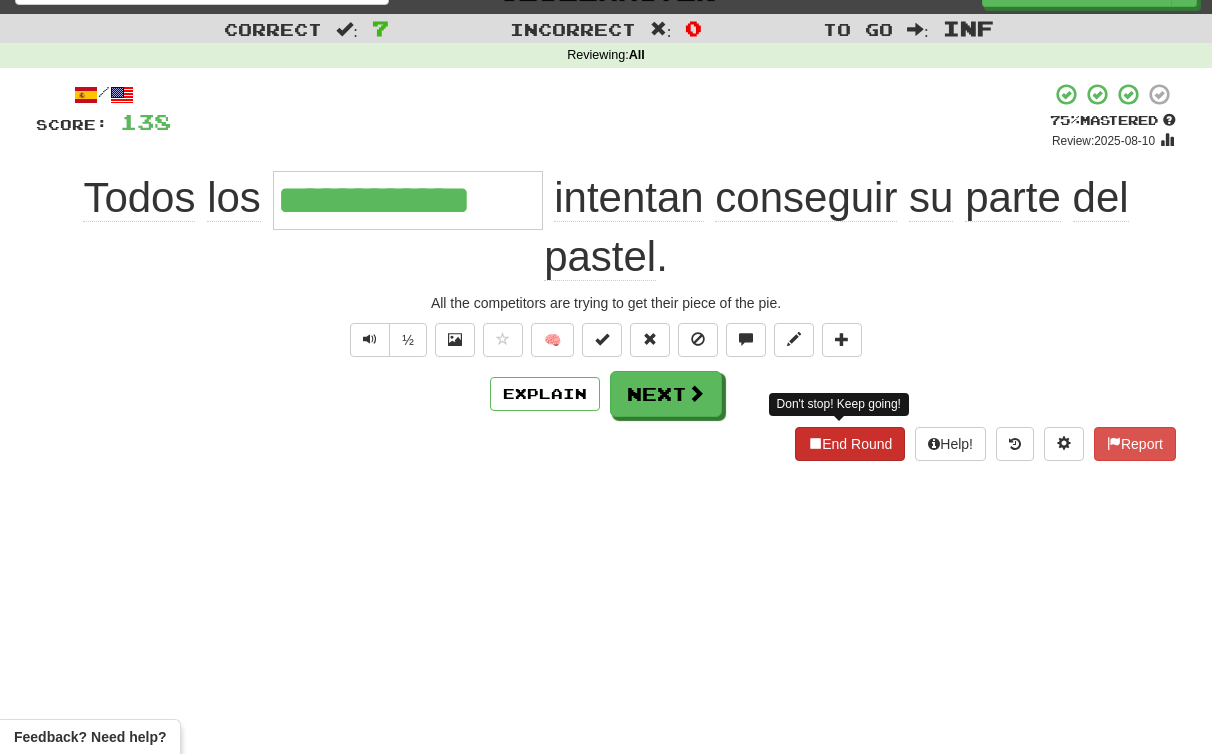 click on "End Round" at bounding box center (850, 444) 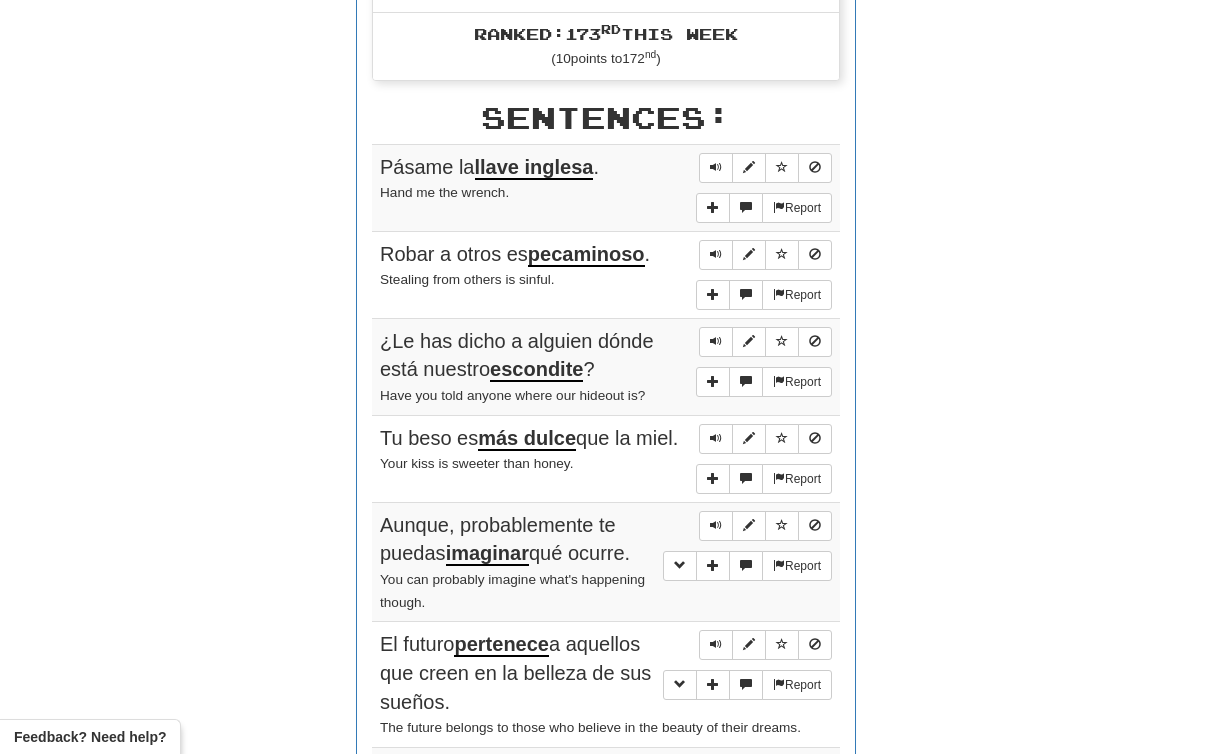 scroll, scrollTop: 865, scrollLeft: 0, axis: vertical 